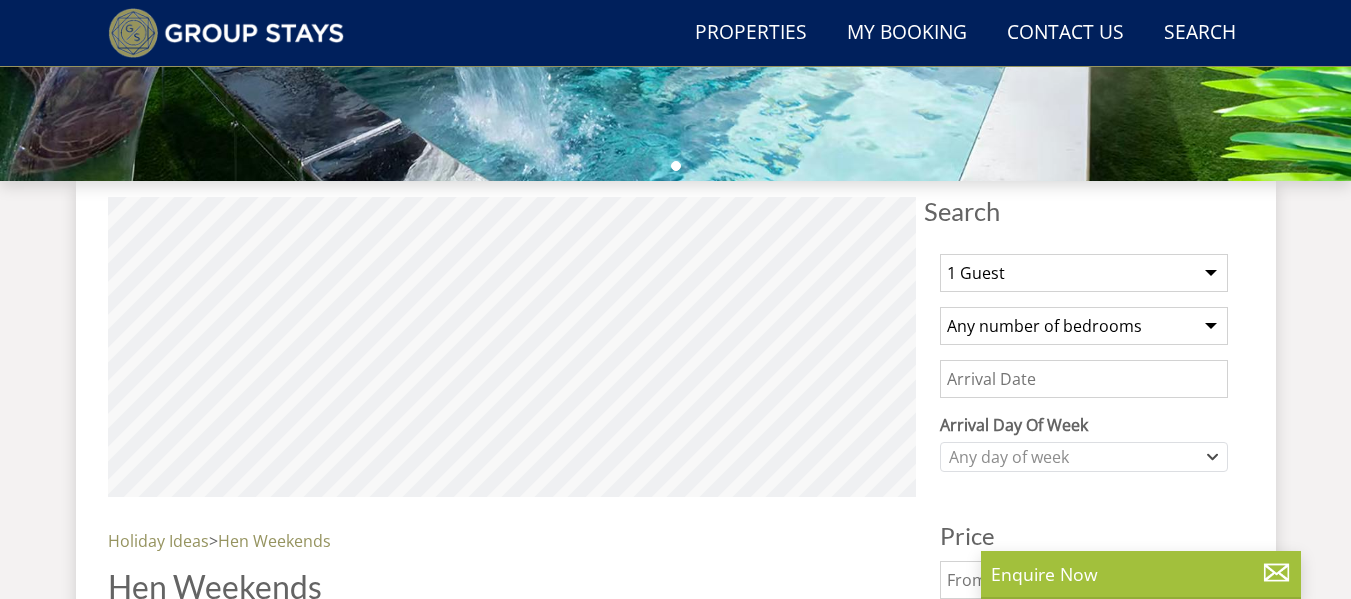 scroll, scrollTop: 661, scrollLeft: 0, axis: vertical 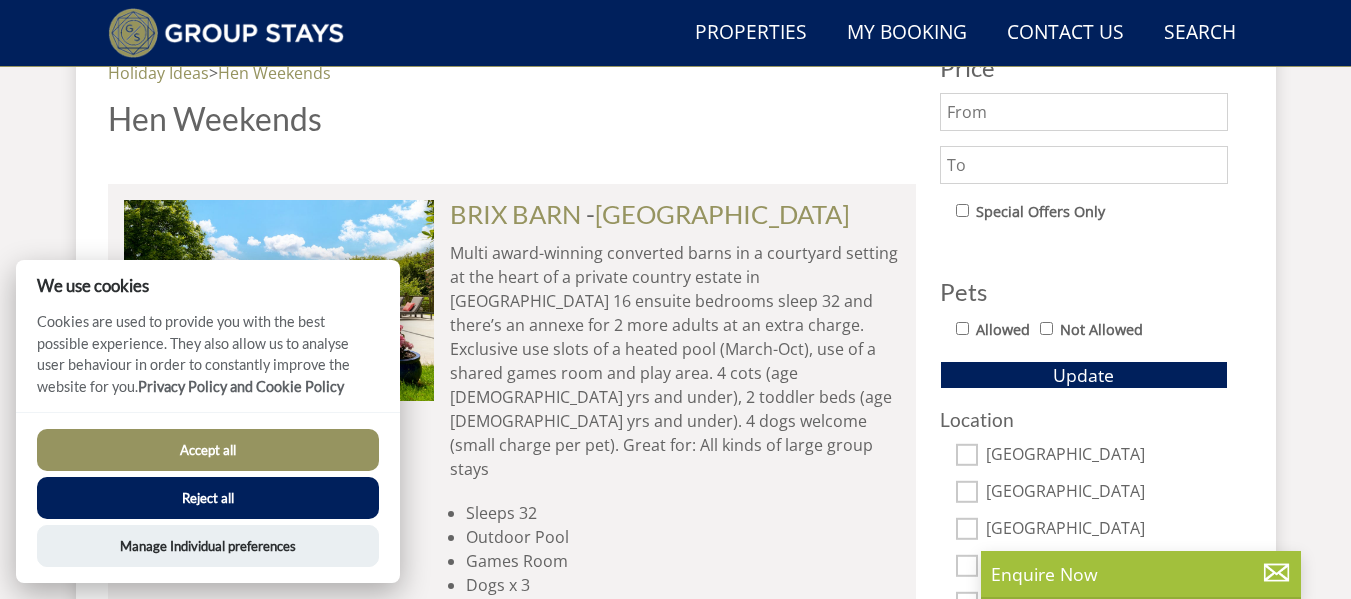 click on "Accept all" at bounding box center (208, 450) 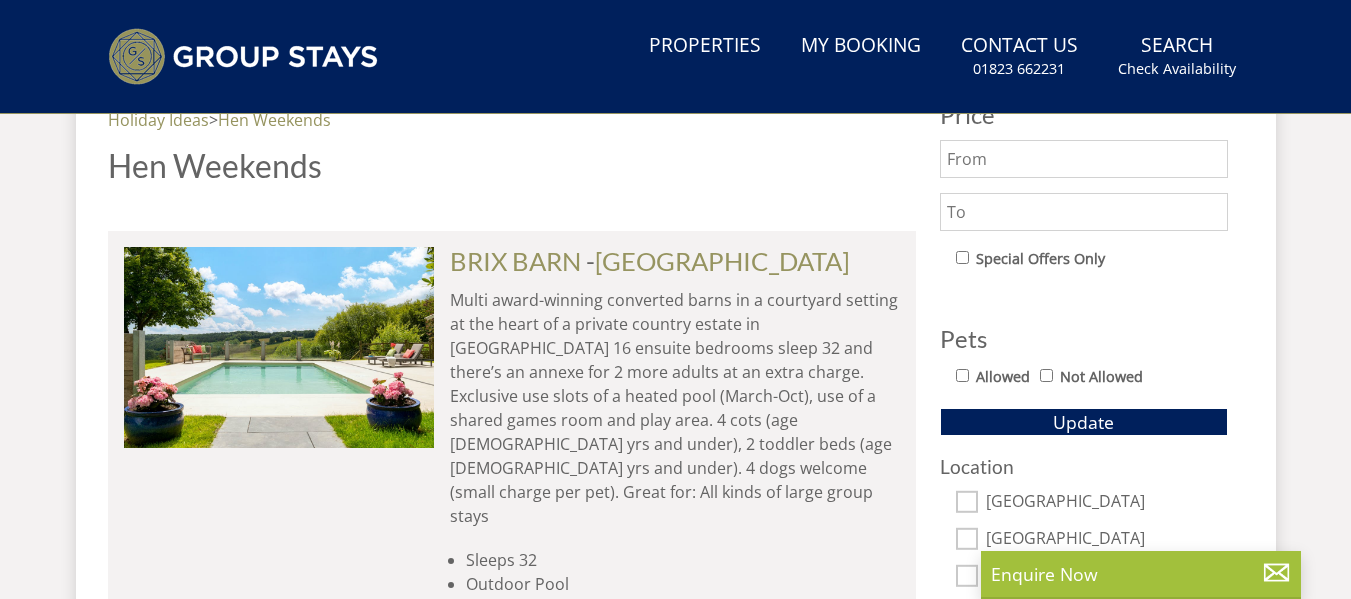 scroll, scrollTop: 1098, scrollLeft: 0, axis: vertical 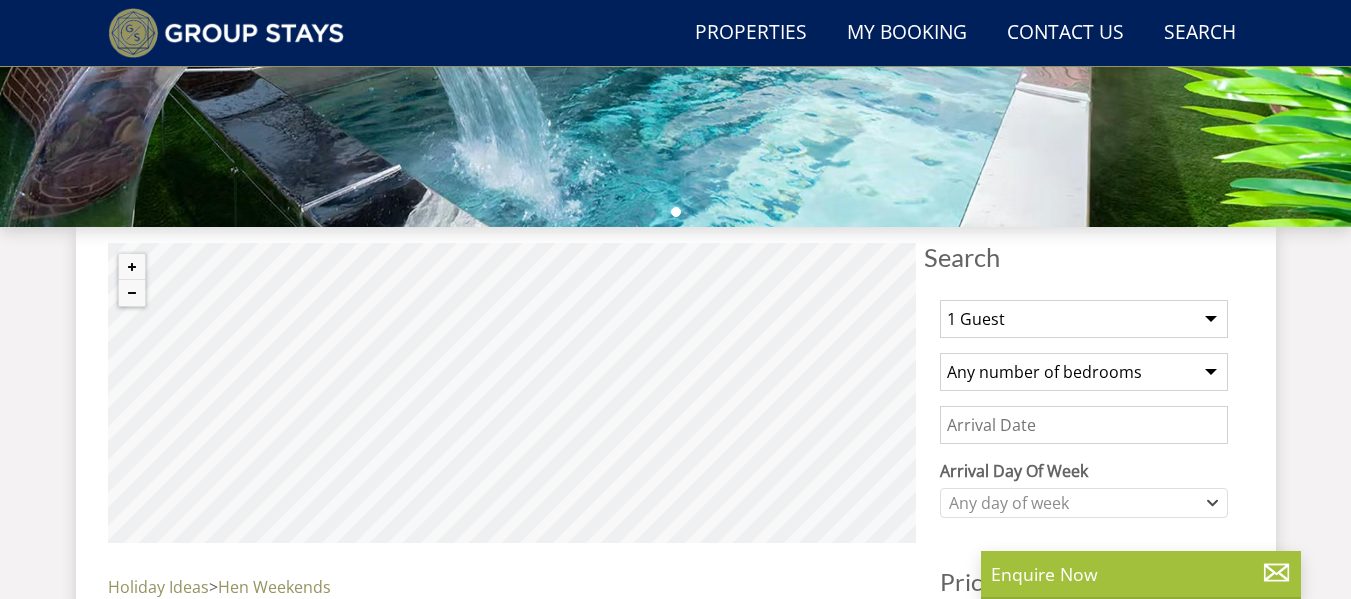 click on "1 Guest
2 Guests
3 Guests
4 Guests
5 Guests
6 Guests
7 Guests
8 Guests
9 Guests
10 Guests
11 Guests
12 Guests
13 Guests
14 Guests
15 Guests
16 Guests
17 Guests
18 Guests
19 Guests
20 Guests
21 Guests
22 Guests
23 Guests
24 Guests
25 Guests
26 Guests
27 Guests
28 Guests
29 Guests
30 Guests
31 Guests
32 Guests" at bounding box center [1084, 319] 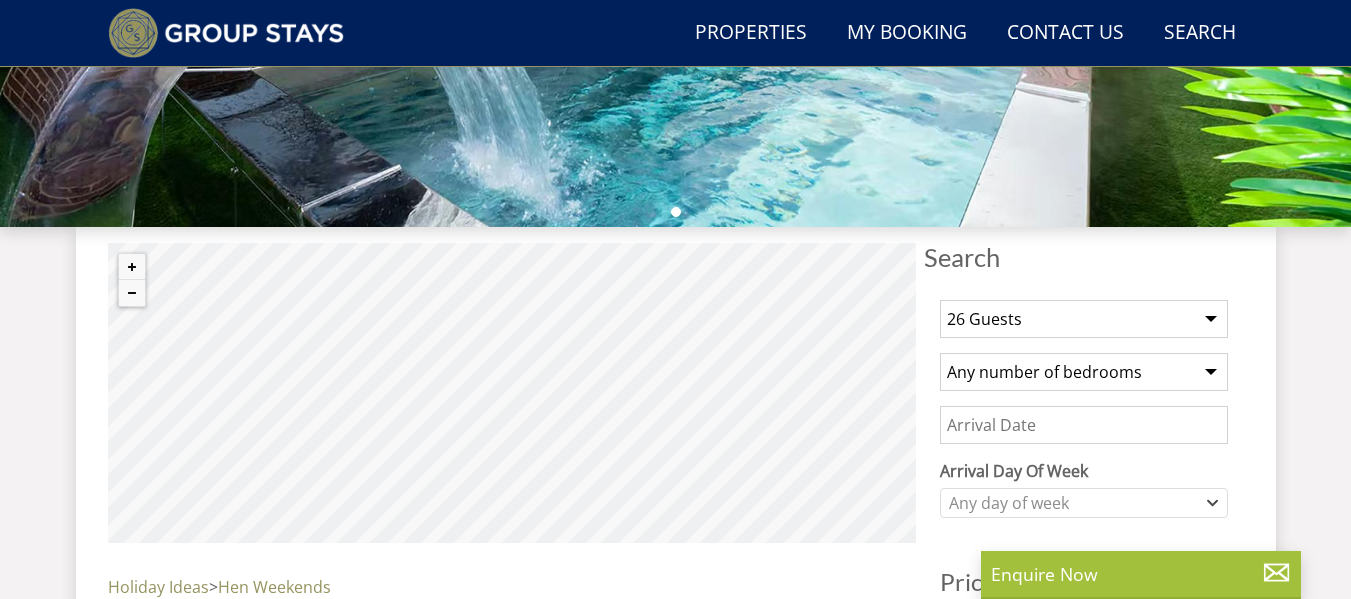 click on "1 Guest
2 Guests
3 Guests
4 Guests
5 Guests
6 Guests
7 Guests
8 Guests
9 Guests
10 Guests
11 Guests
12 Guests
13 Guests
14 Guests
15 Guests
16 Guests
17 Guests
18 Guests
19 Guests
20 Guests
21 Guests
22 Guests
23 Guests
24 Guests
25 Guests
26 Guests
27 Guests
28 Guests
29 Guests
30 Guests
31 Guests
32 Guests" at bounding box center [1084, 319] 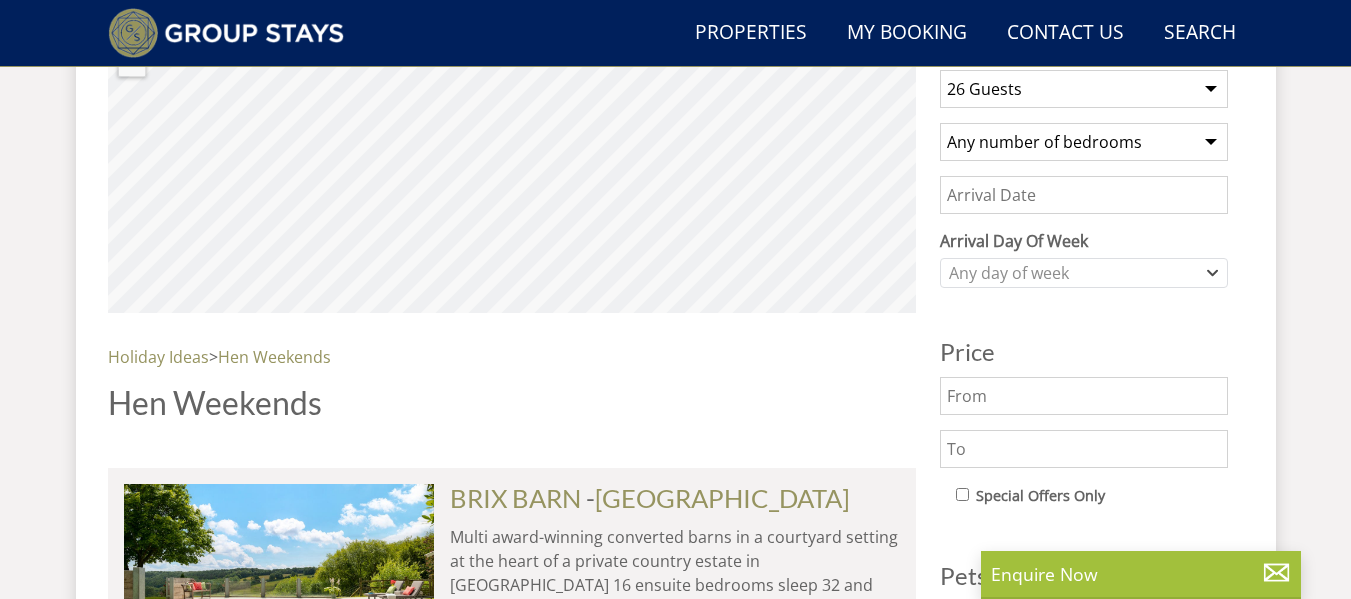 scroll, scrollTop: 815, scrollLeft: 0, axis: vertical 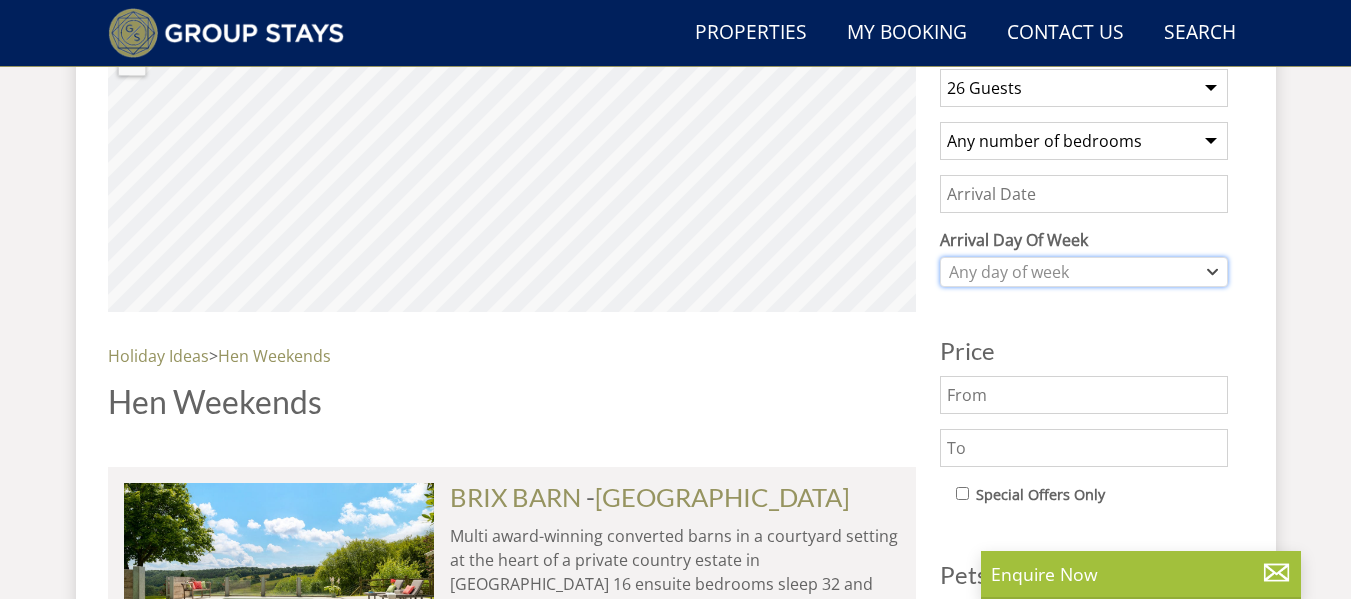 click on "Any day of week" at bounding box center [1073, 272] 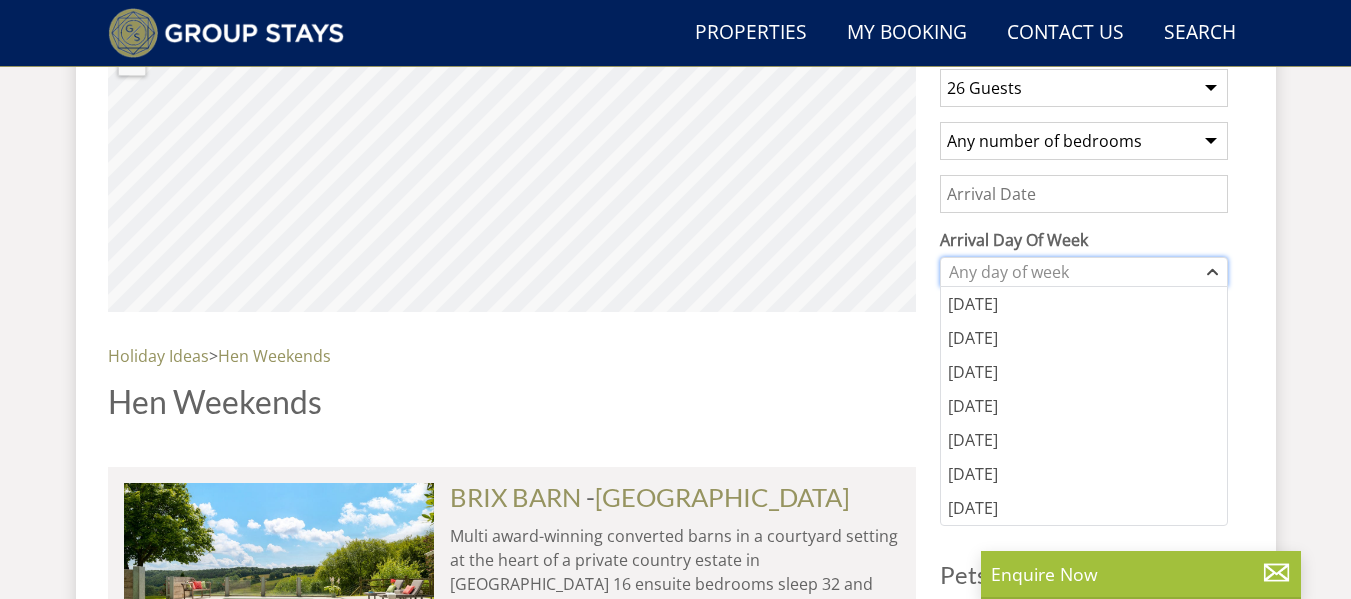 click on "Any day of week" at bounding box center (1073, 272) 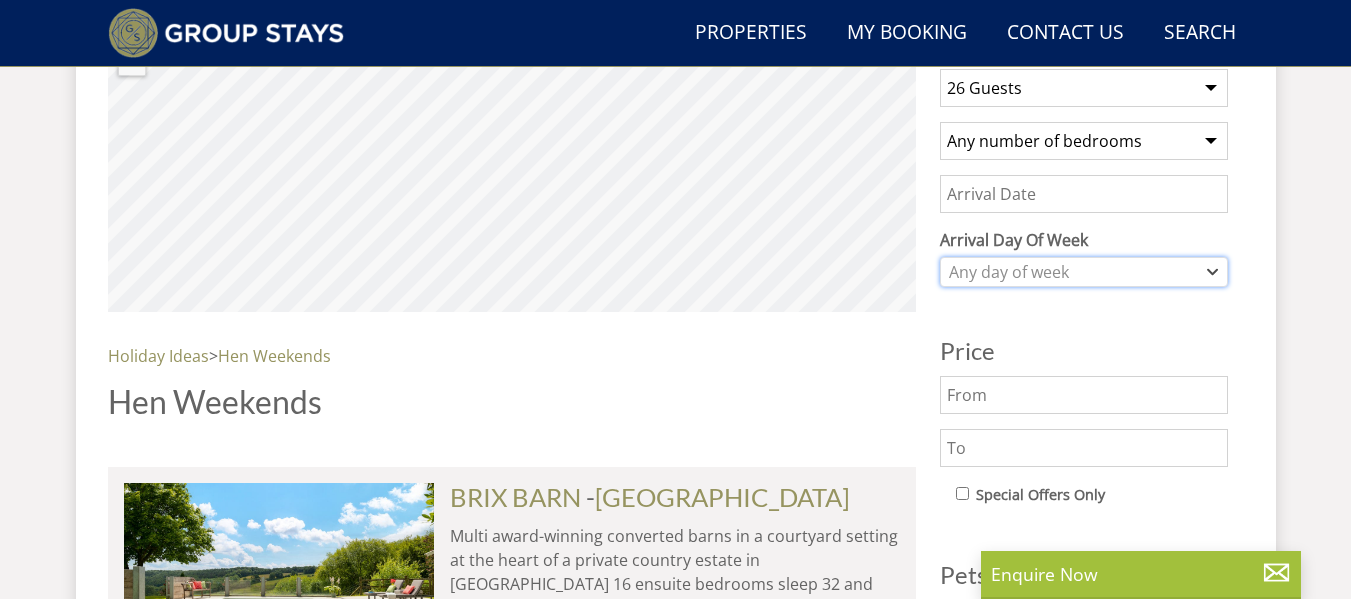 click on "Any day of week" at bounding box center (1073, 272) 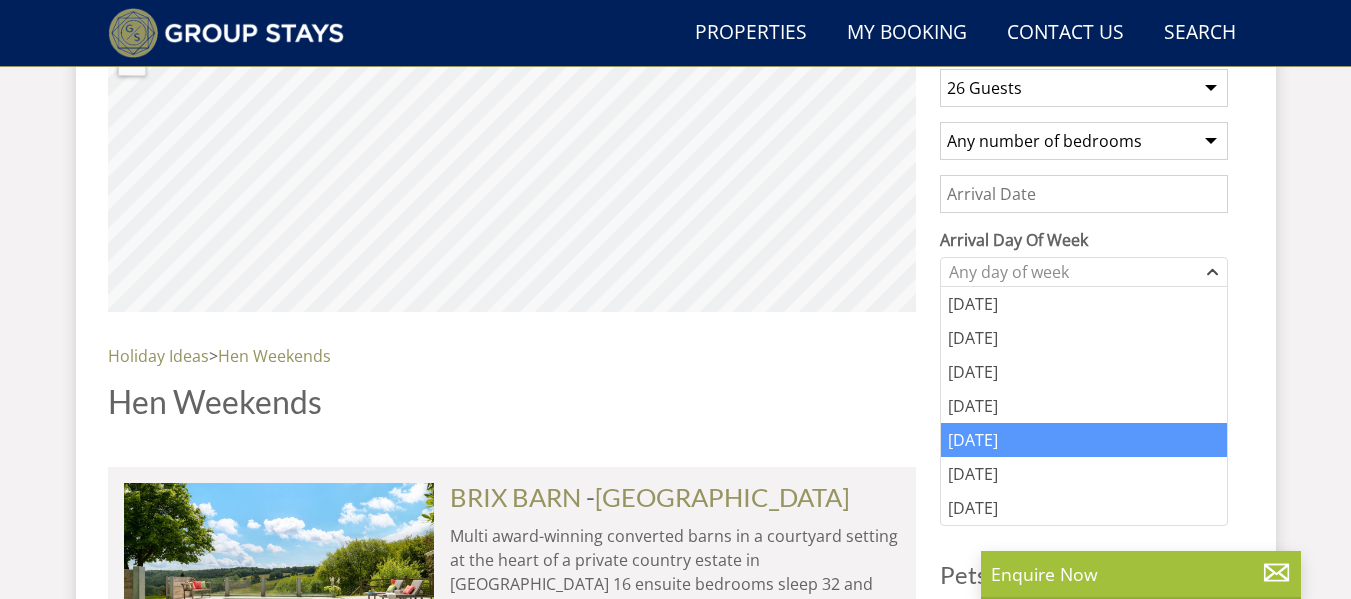 click on "[DATE]" at bounding box center [1084, 440] 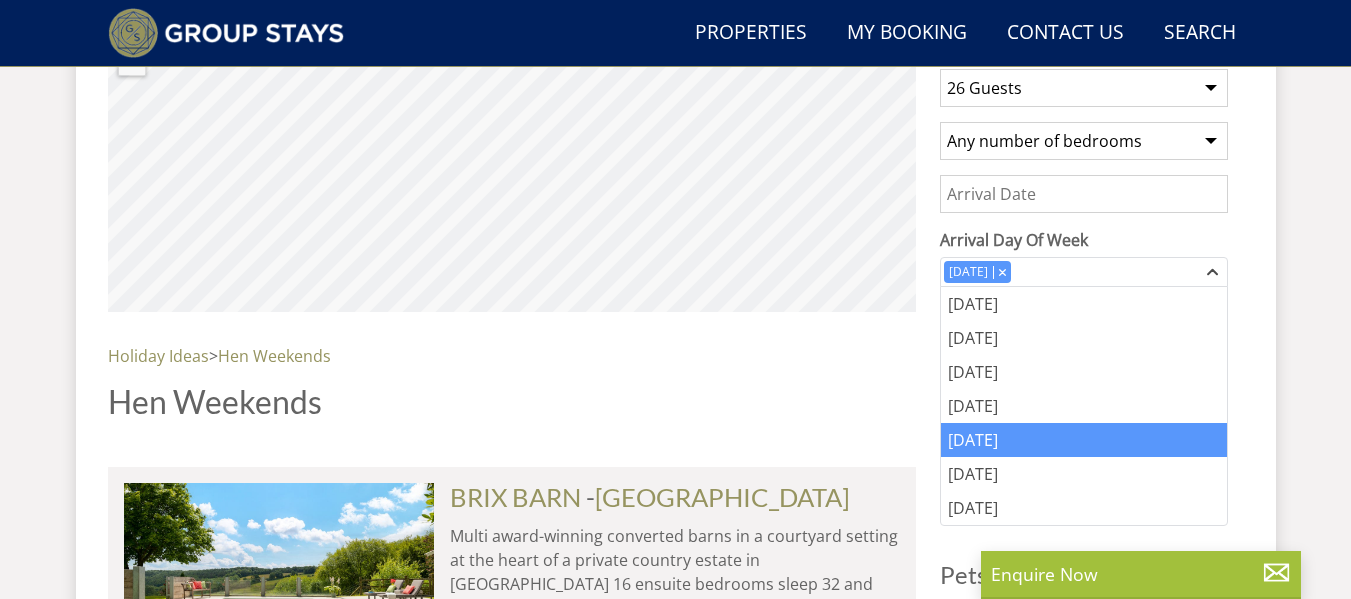 click on "Search
Search
1 Guest
2 Guests
3 Guests
4 Guests
5 Guests
6 Guests
7 Guests
8 Guests
9 Guests
10 Guests
11 Guests
12 Guests
13 Guests
14 Guests
15 Guests
16 Guests
17 Guests
18 Guests
19 Guests
20 Guests
21 Guests
22 Guests
23 Guests
24 Guests
25 Guests
26 Guests
27 Guests
28 Guests
29 Guests
30 Guests
31 Guests
32 Guests
Any number of bedrooms
4 Bedrooms
5 Bedrooms
6 Bedrooms
7 Bedrooms
8 Bedrooms
9 Bedrooms
10 Bedrooms
11 Bedrooms
12 Bedrooms
13 Bedrooms
14 Bedrooms
15 Bedrooms
16 Bedrooms
Arrival Day Of Week
[DATE] [DATE] [DATE] [DATE]" at bounding box center (676, 4375) 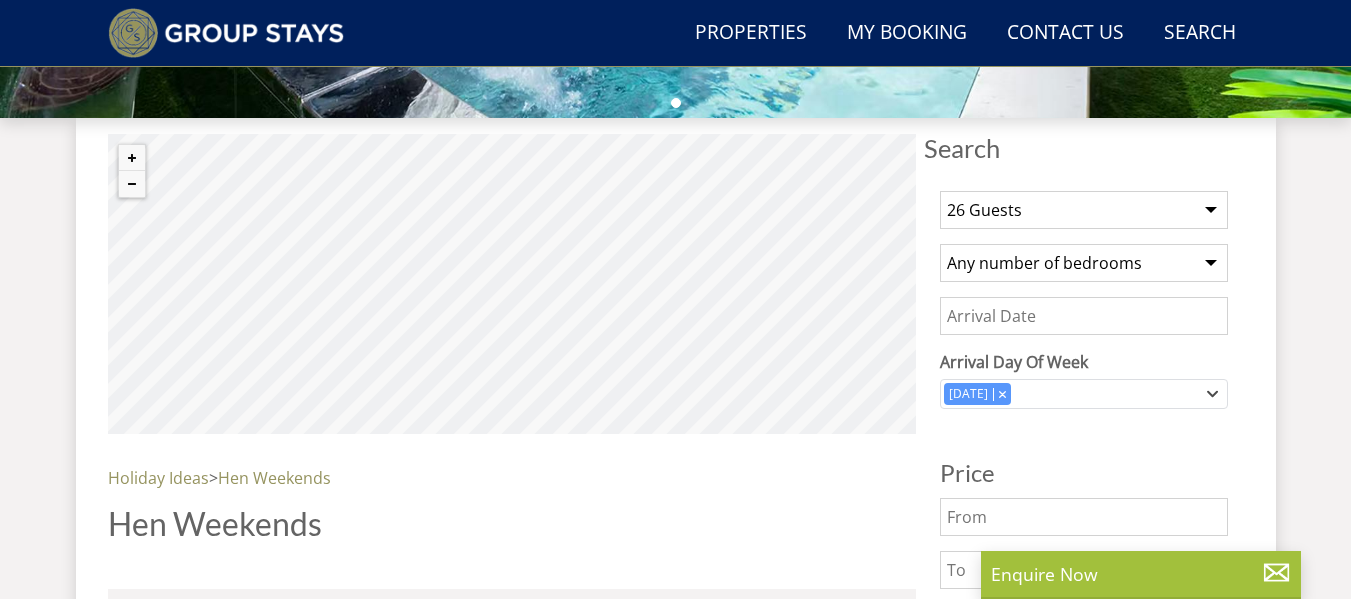 scroll, scrollTop: 693, scrollLeft: 0, axis: vertical 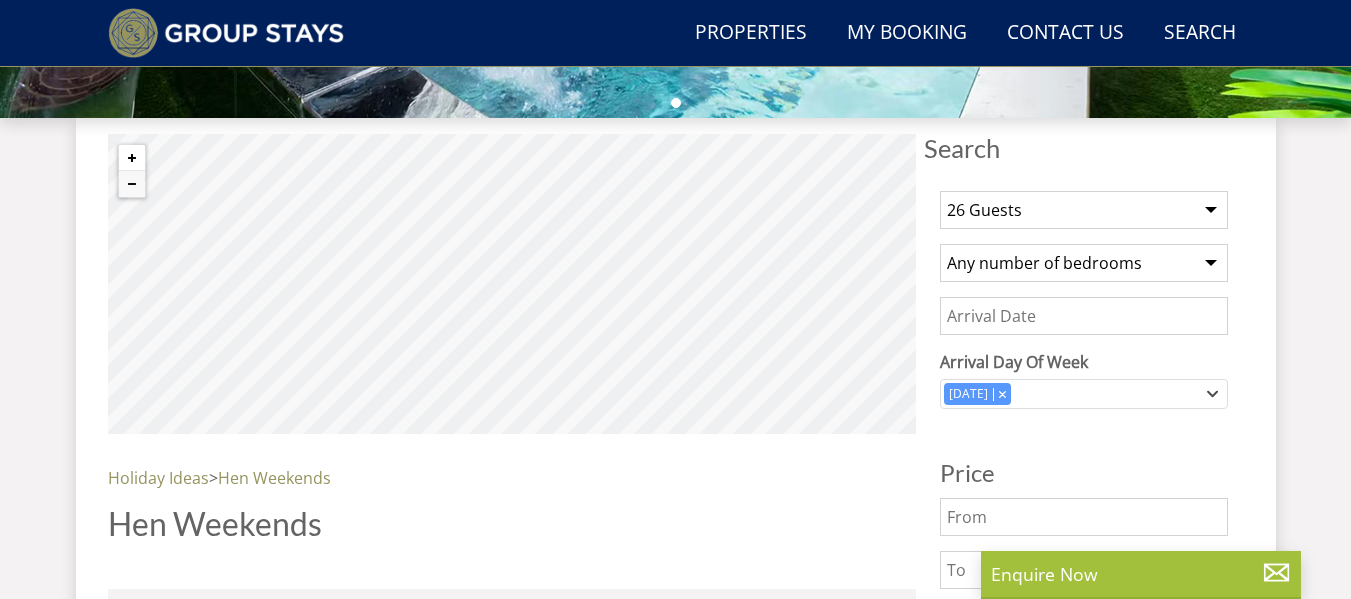 click at bounding box center (132, 158) 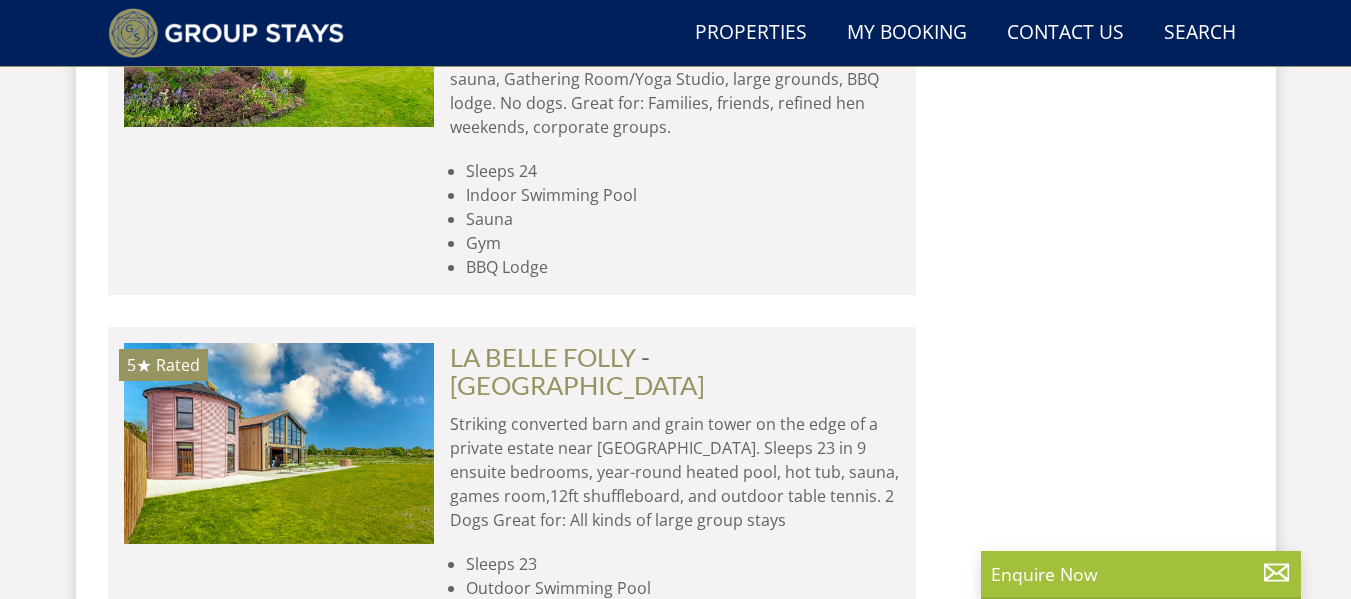 scroll, scrollTop: 1832, scrollLeft: 0, axis: vertical 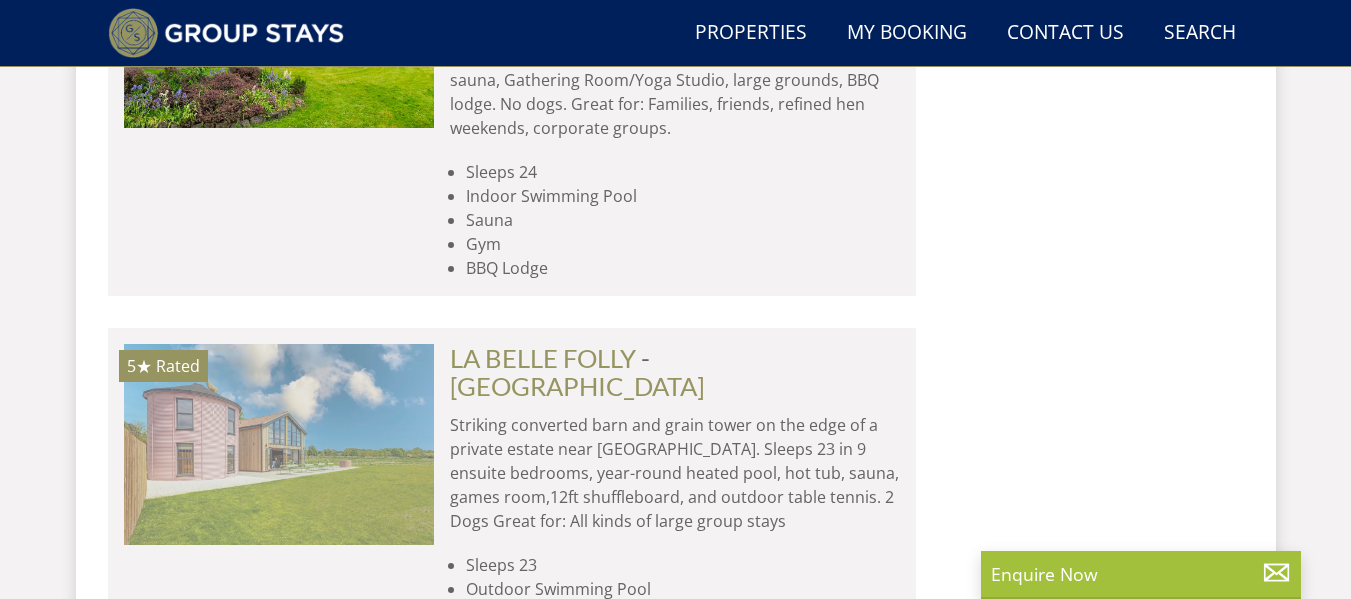 drag, startPoint x: 368, startPoint y: 330, endPoint x: 293, endPoint y: 361, distance: 81.154175 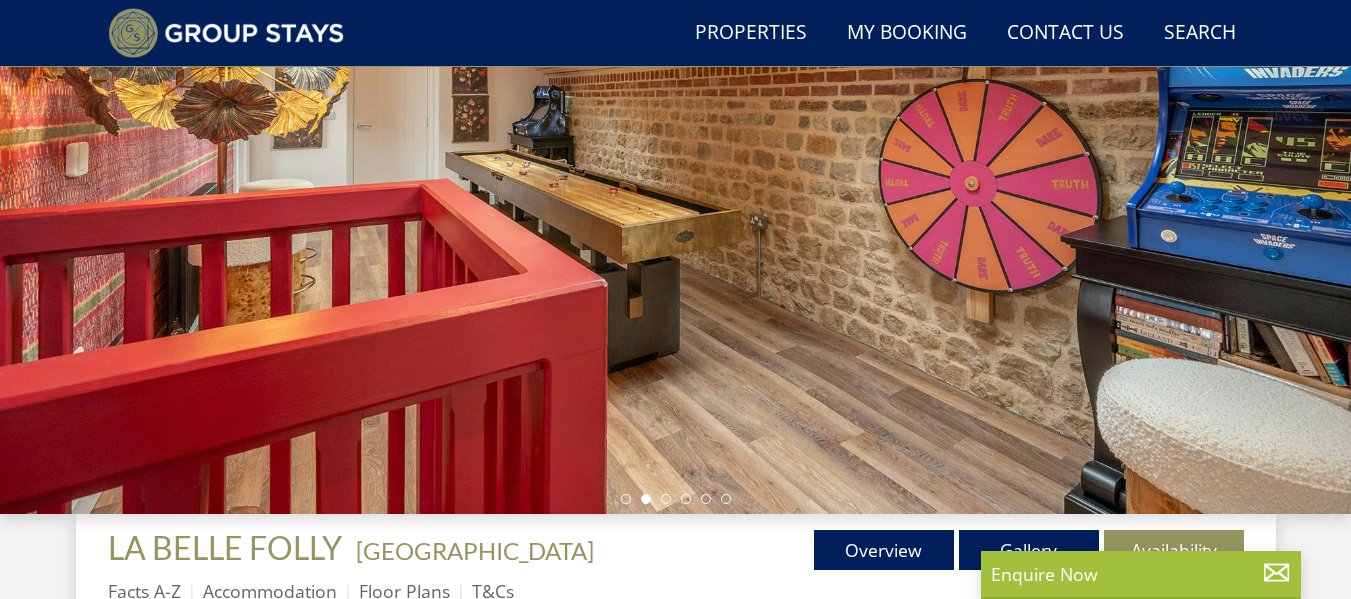 scroll, scrollTop: 302, scrollLeft: 0, axis: vertical 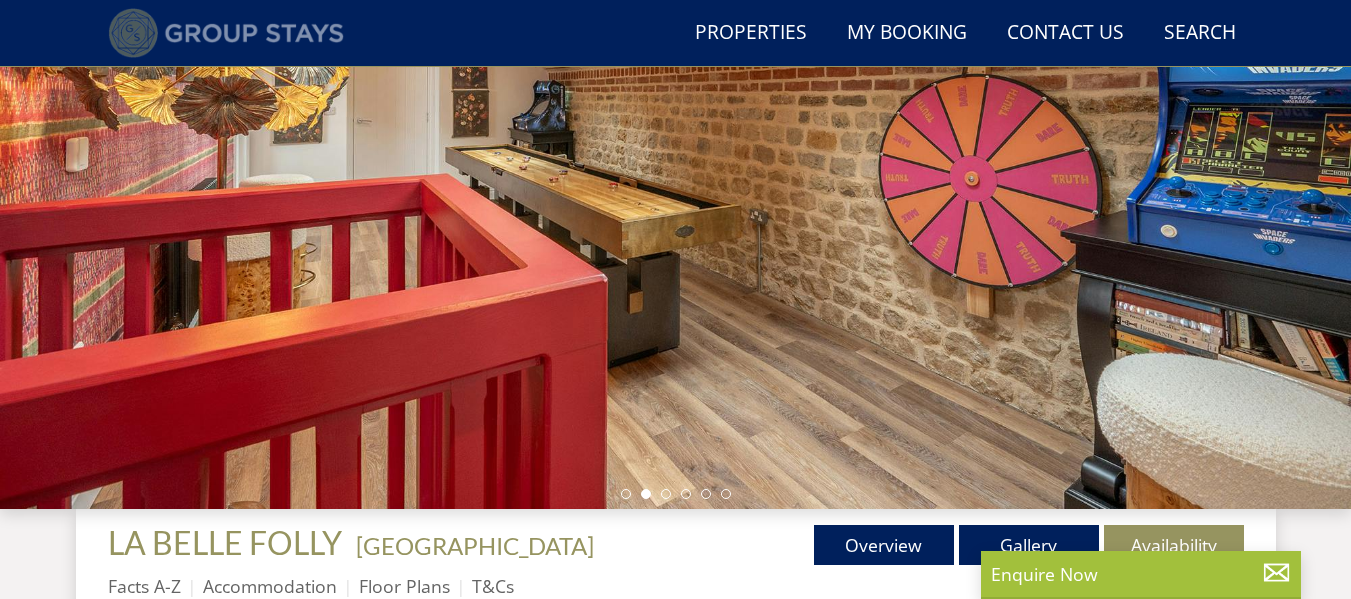 select on "26" 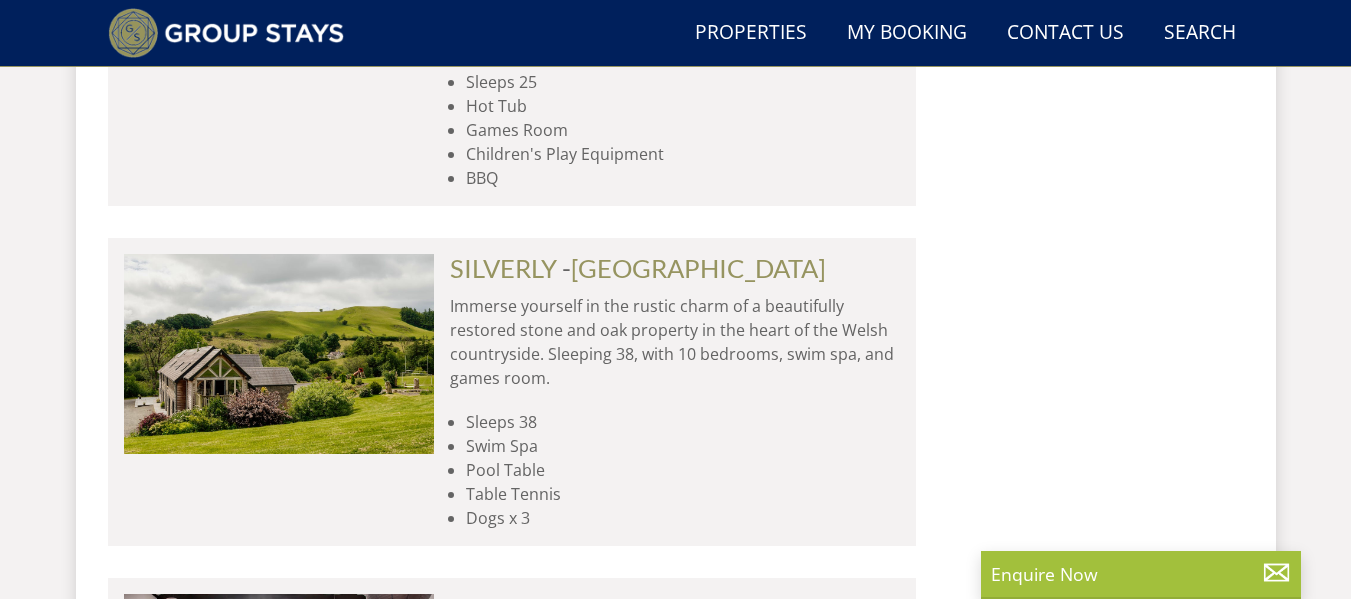 scroll, scrollTop: 6632, scrollLeft: 0, axis: vertical 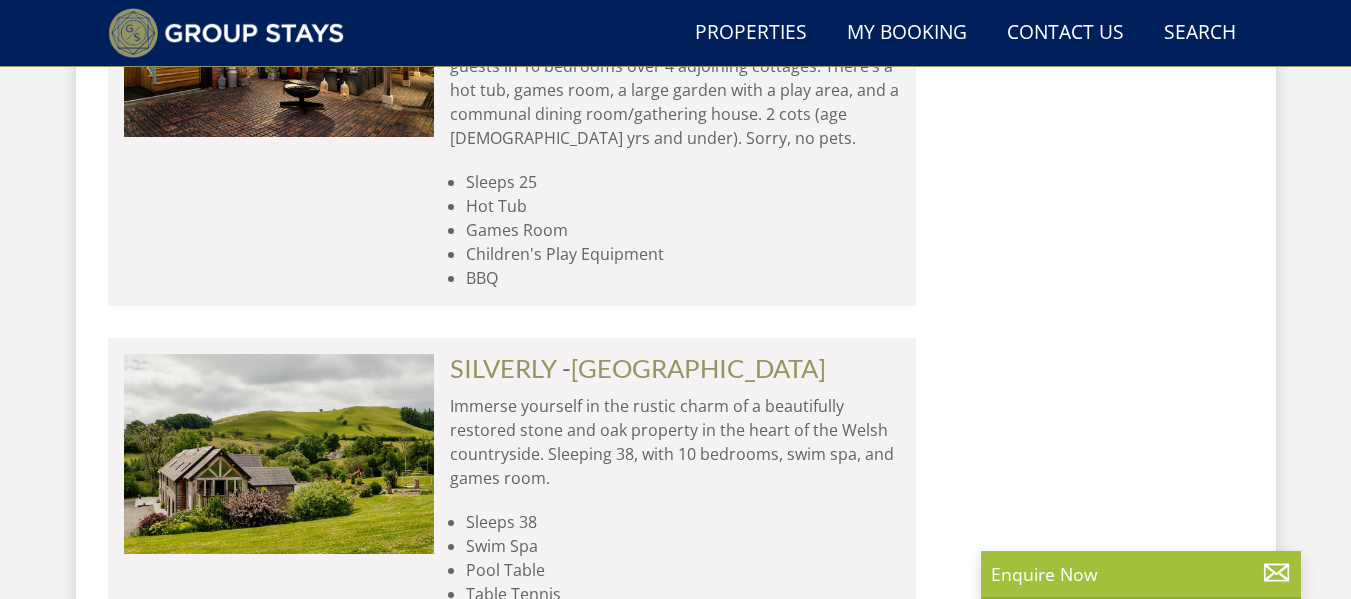 click at bounding box center (279, 795) 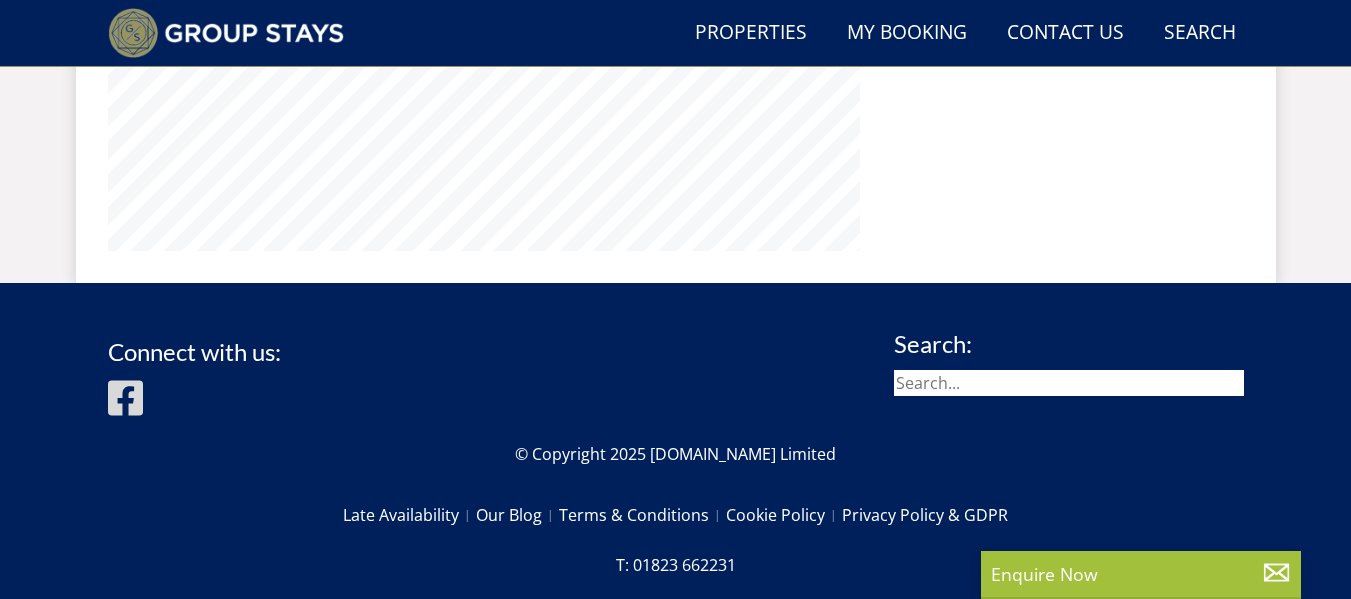 scroll, scrollTop: 2330, scrollLeft: 0, axis: vertical 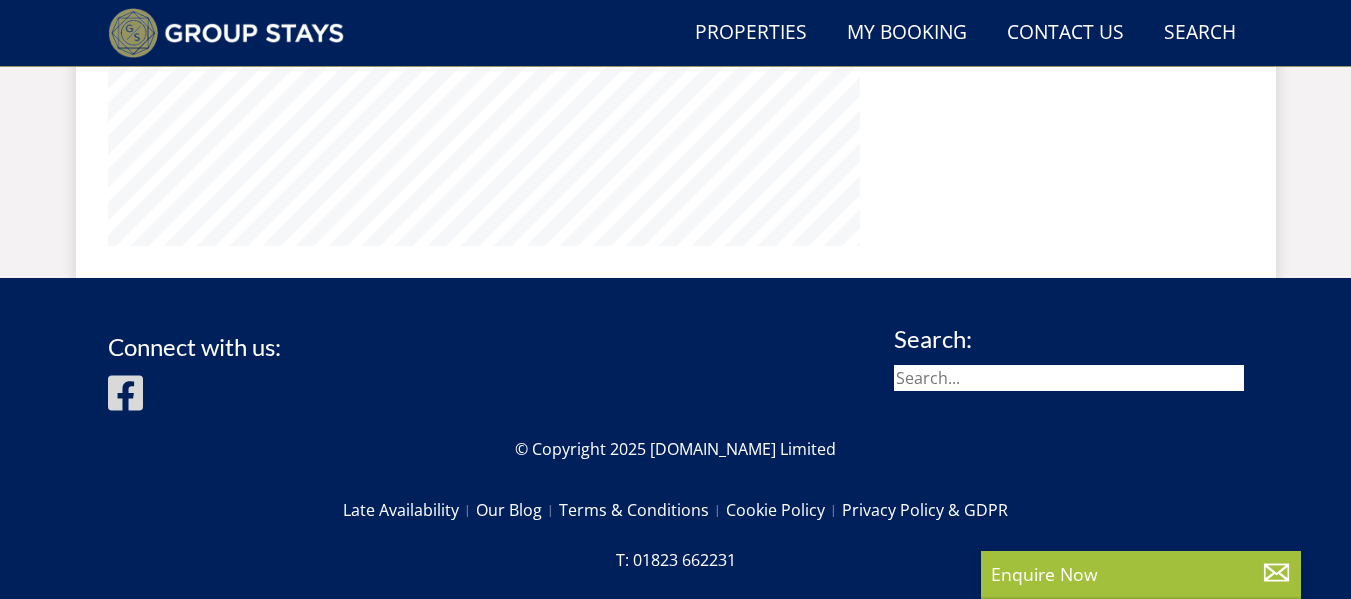 drag, startPoint x: 798, startPoint y: 350, endPoint x: 805, endPoint y: 521, distance: 171.14322 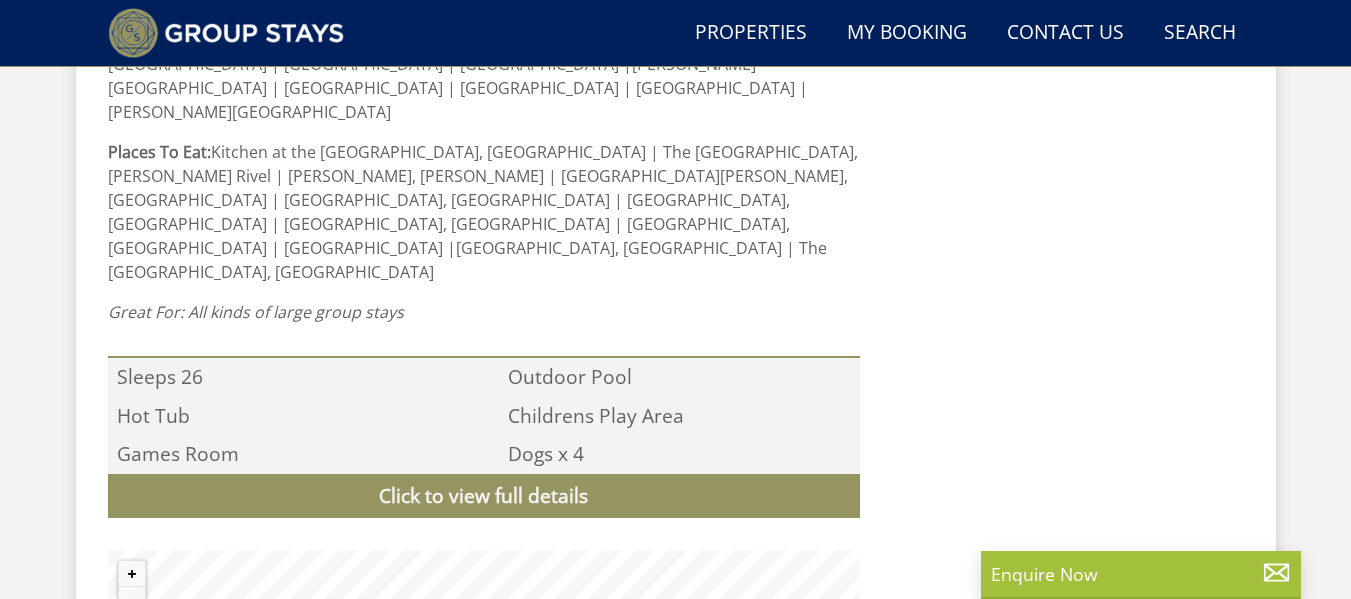 scroll, scrollTop: 1749, scrollLeft: 0, axis: vertical 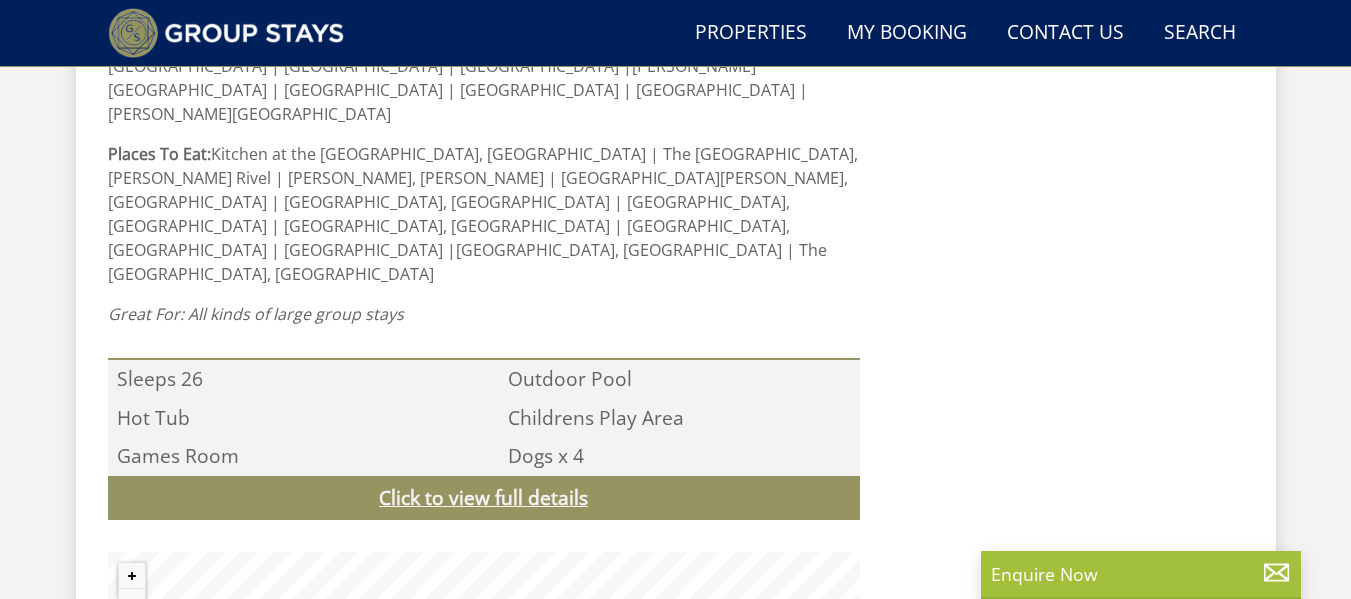 click on "Click to view full details" at bounding box center (484, 498) 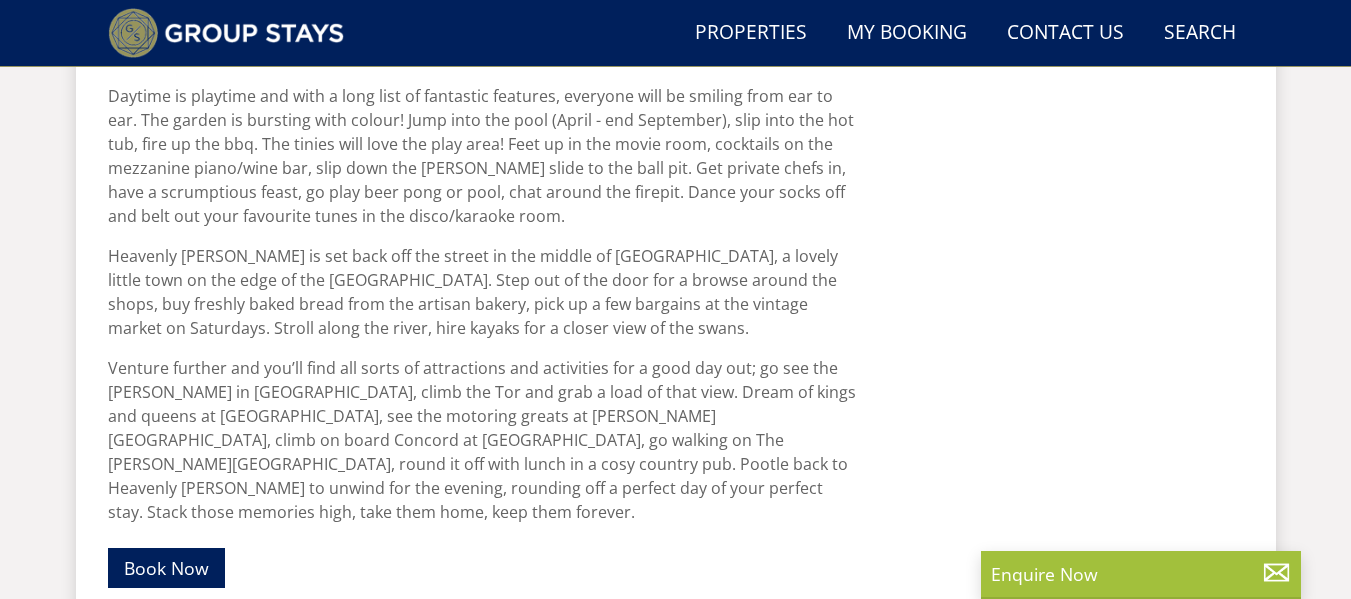 scroll, scrollTop: 1141, scrollLeft: 0, axis: vertical 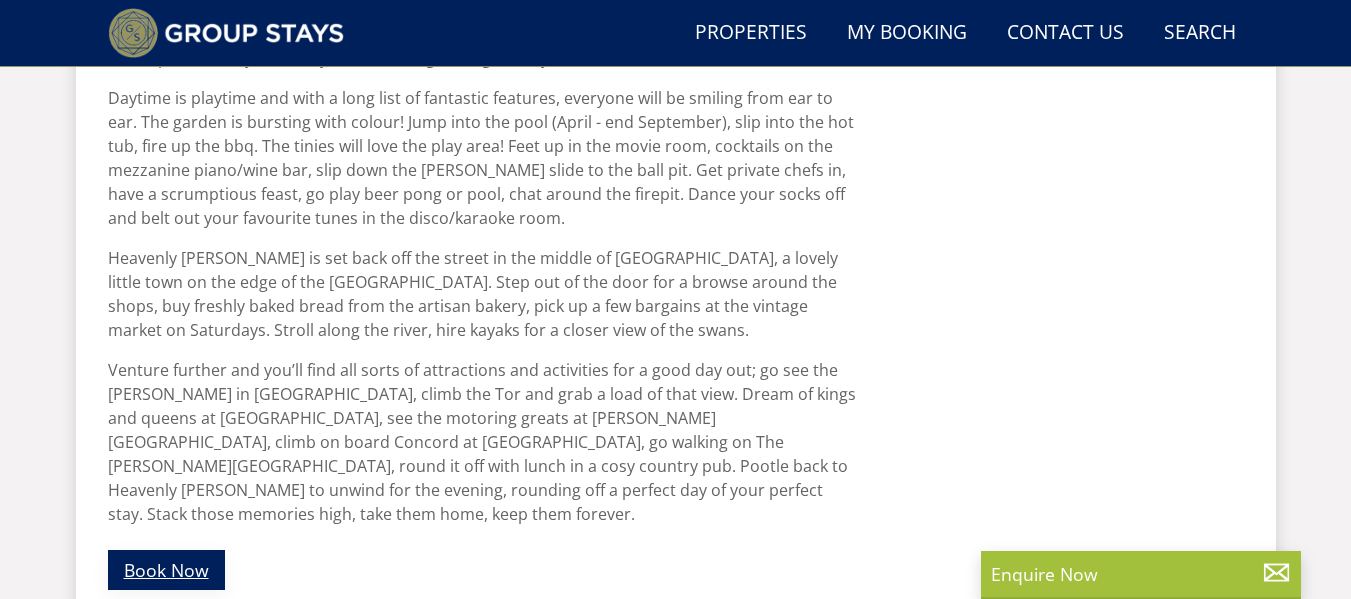 click on "Book Now" at bounding box center (166, 569) 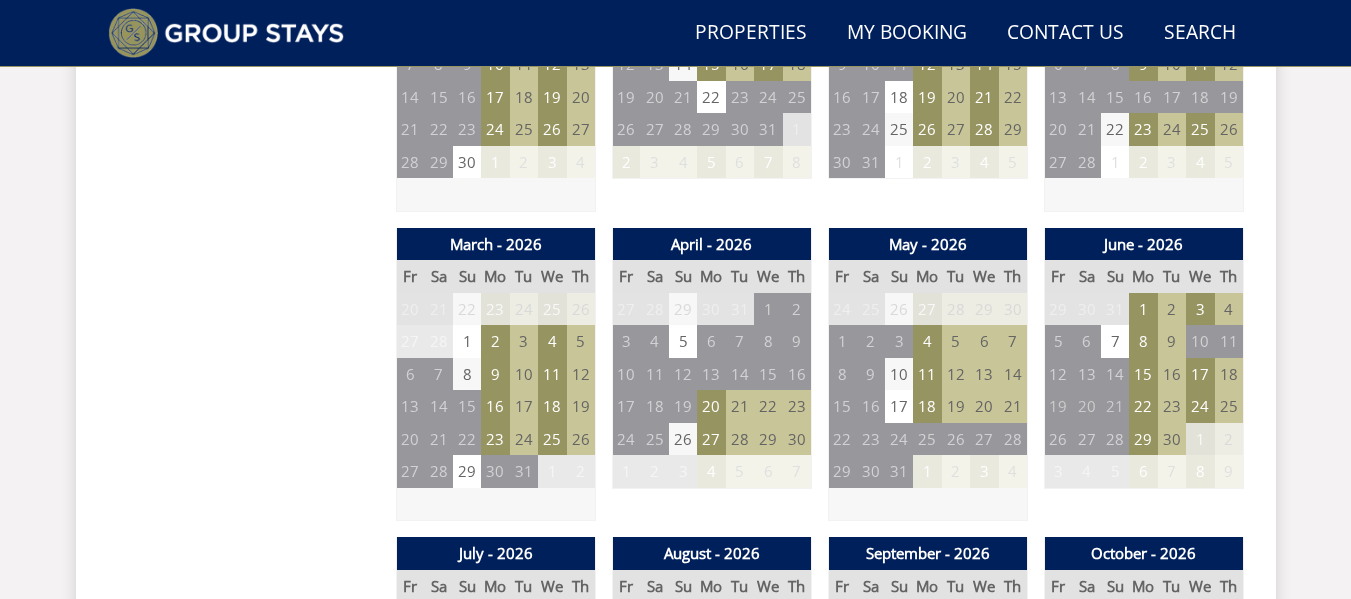 scroll, scrollTop: 1108, scrollLeft: 0, axis: vertical 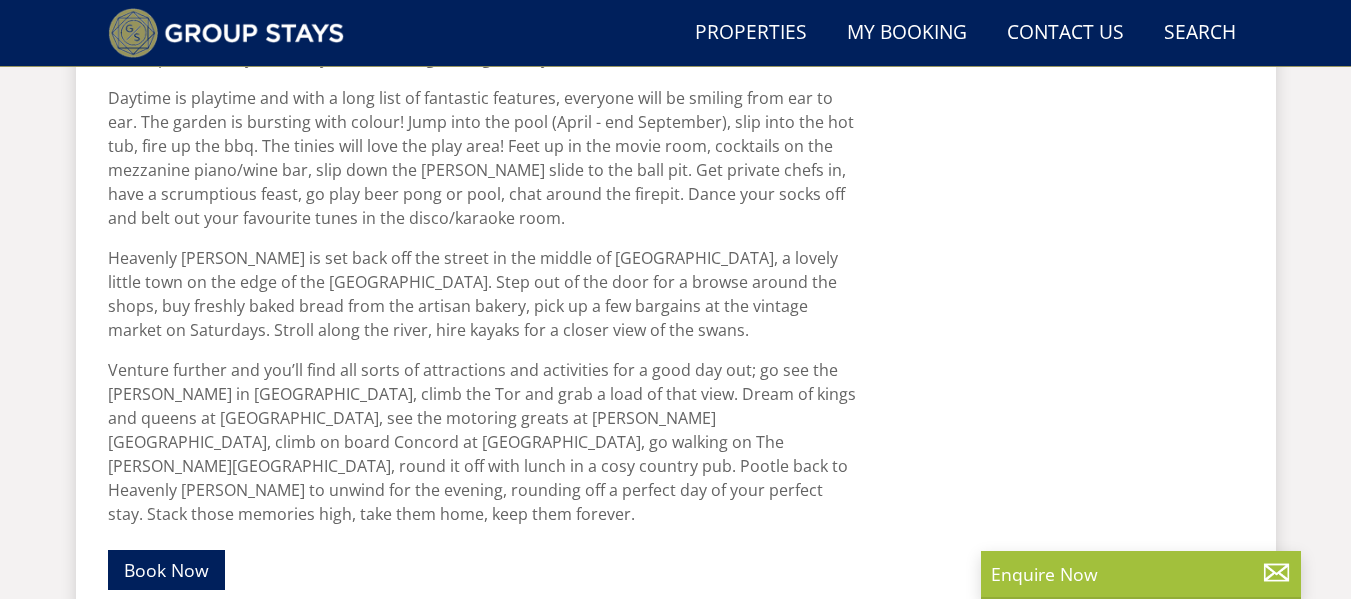select on "26" 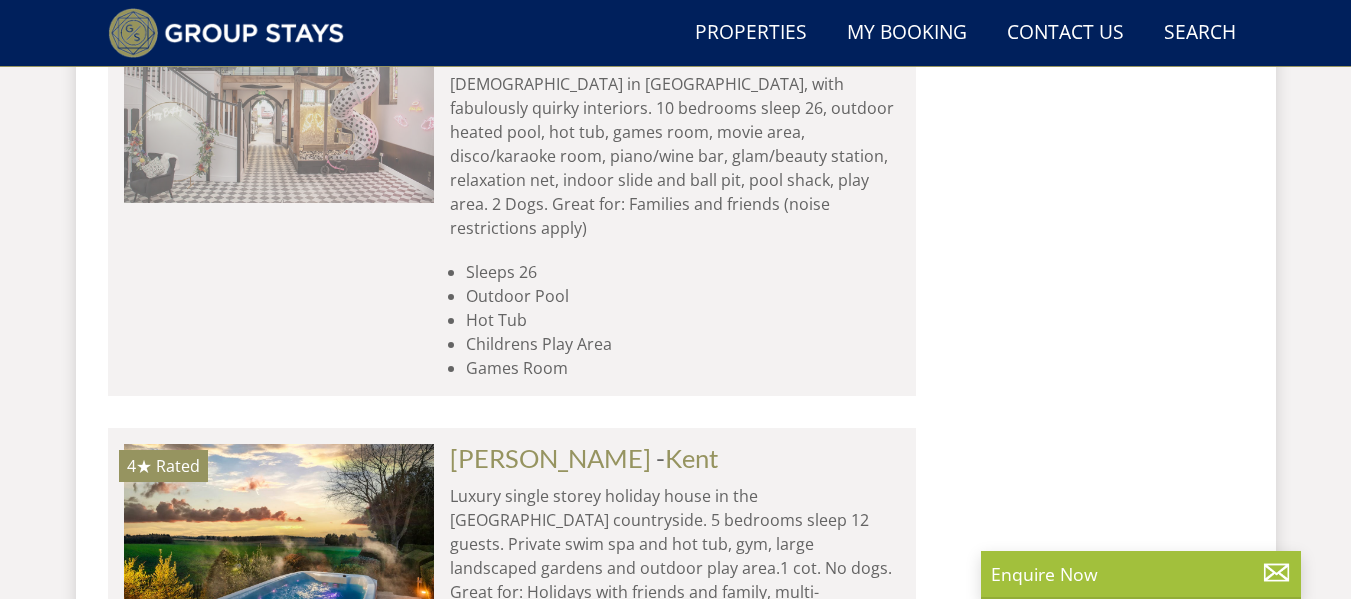 scroll, scrollTop: 7333, scrollLeft: 0, axis: vertical 